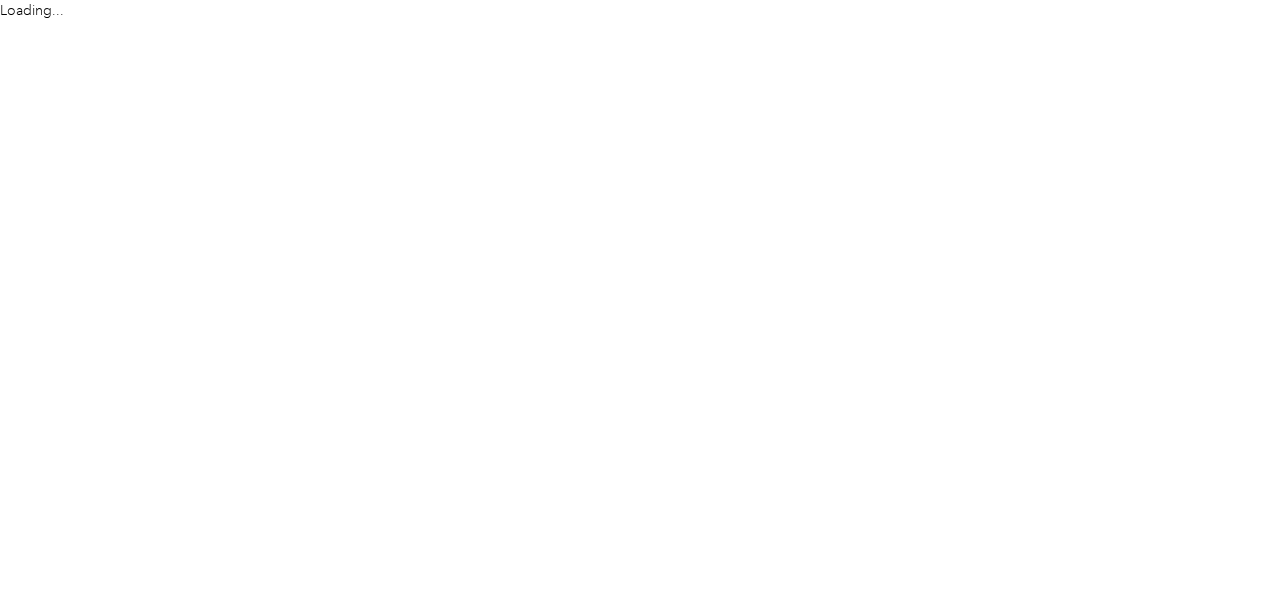 scroll, scrollTop: 0, scrollLeft: 0, axis: both 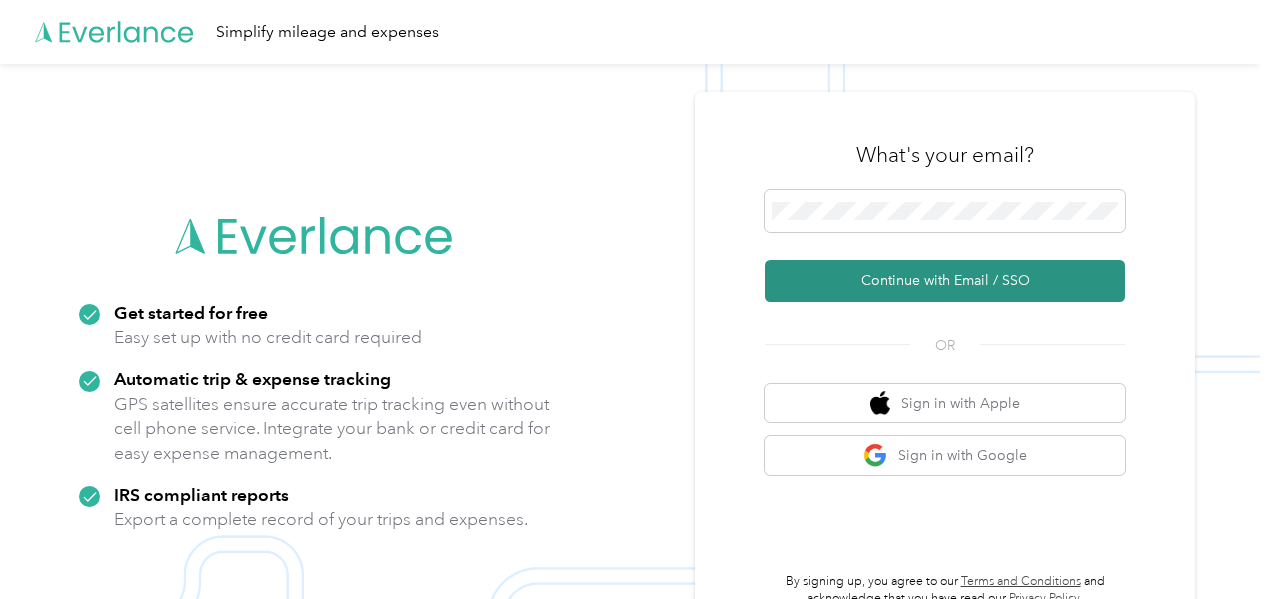 click on "Continue with Email / SSO" at bounding box center [945, 281] 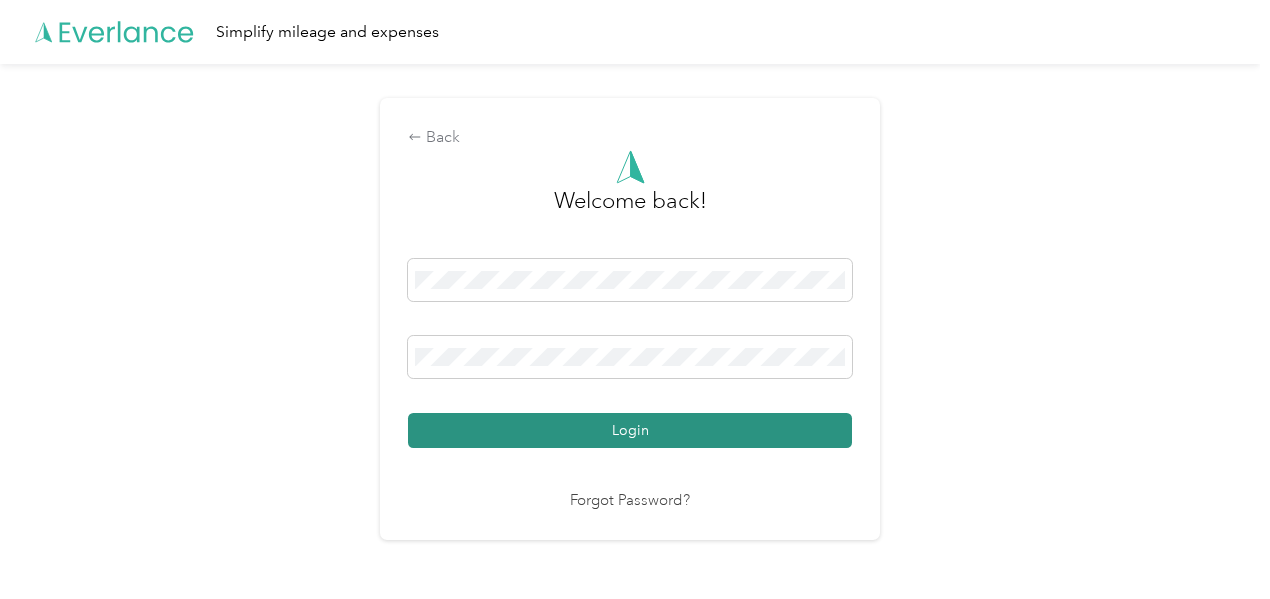 click on "Login" at bounding box center (630, 430) 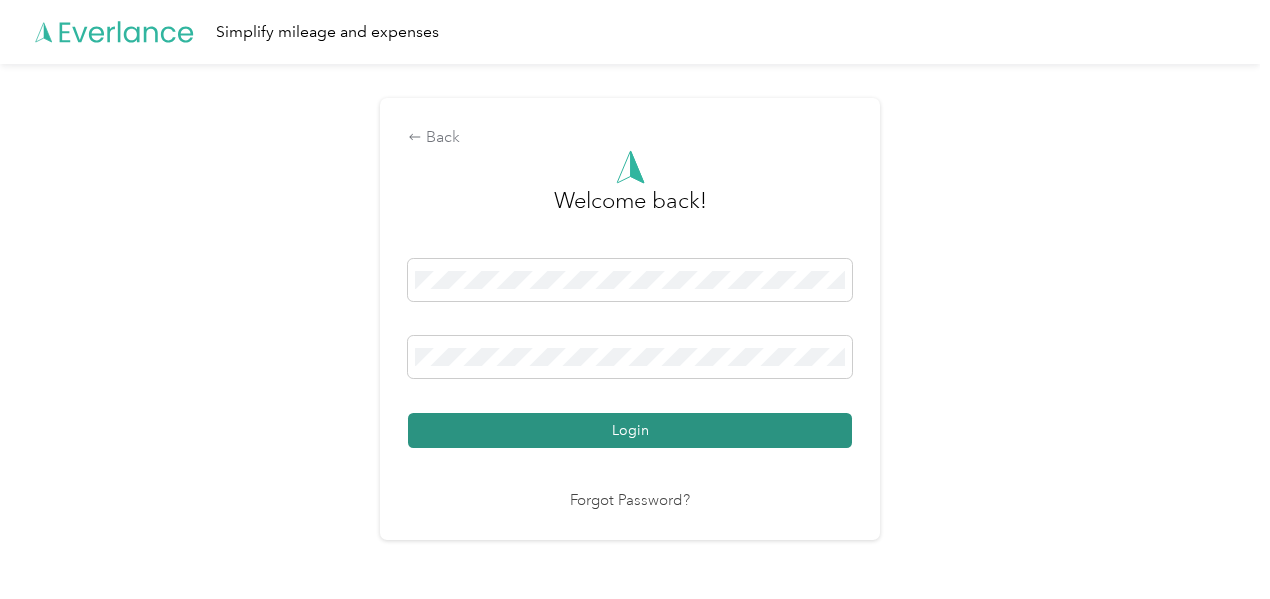 click on "Login" at bounding box center [630, 430] 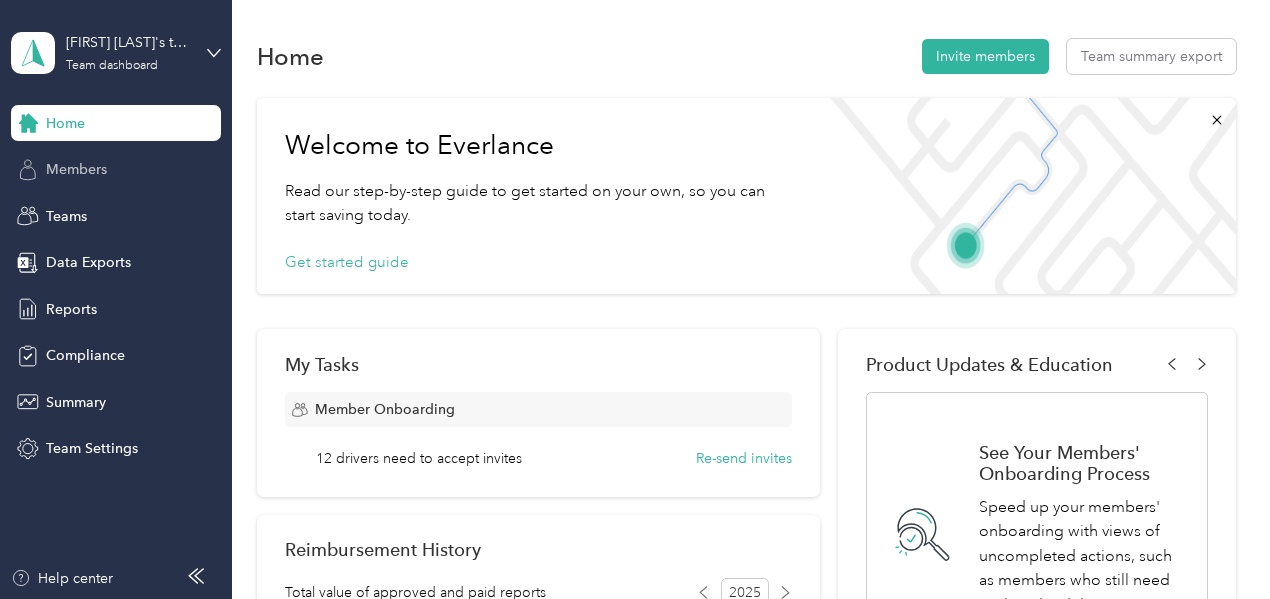 click on "Members" at bounding box center [116, 170] 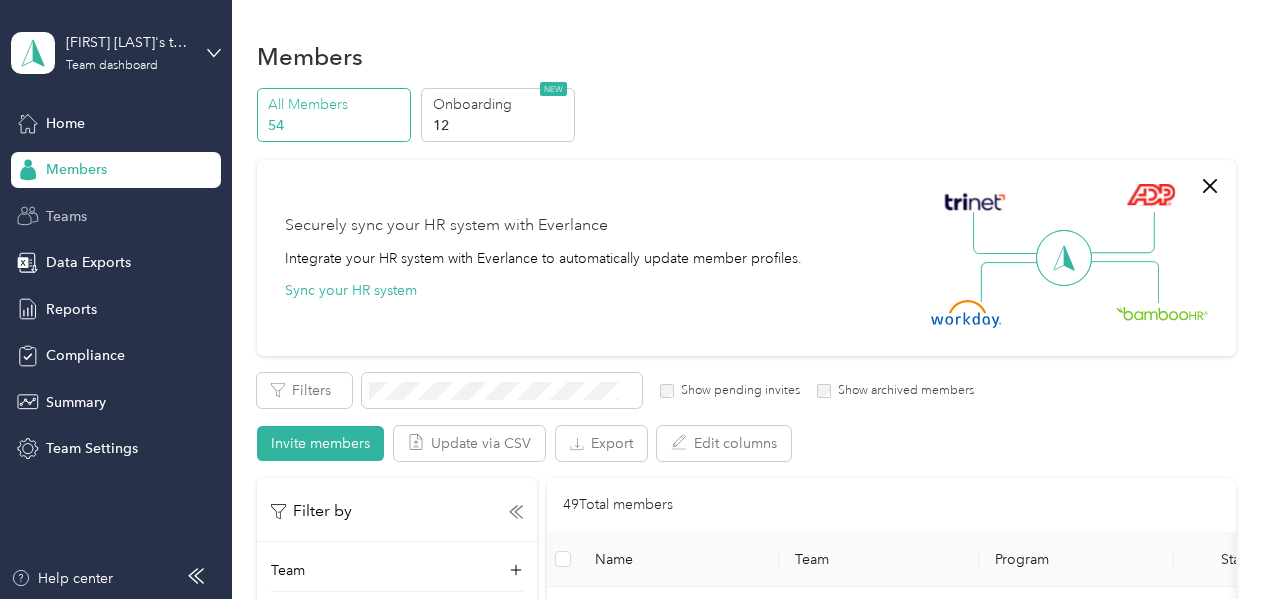 click on "Teams" at bounding box center (116, 216) 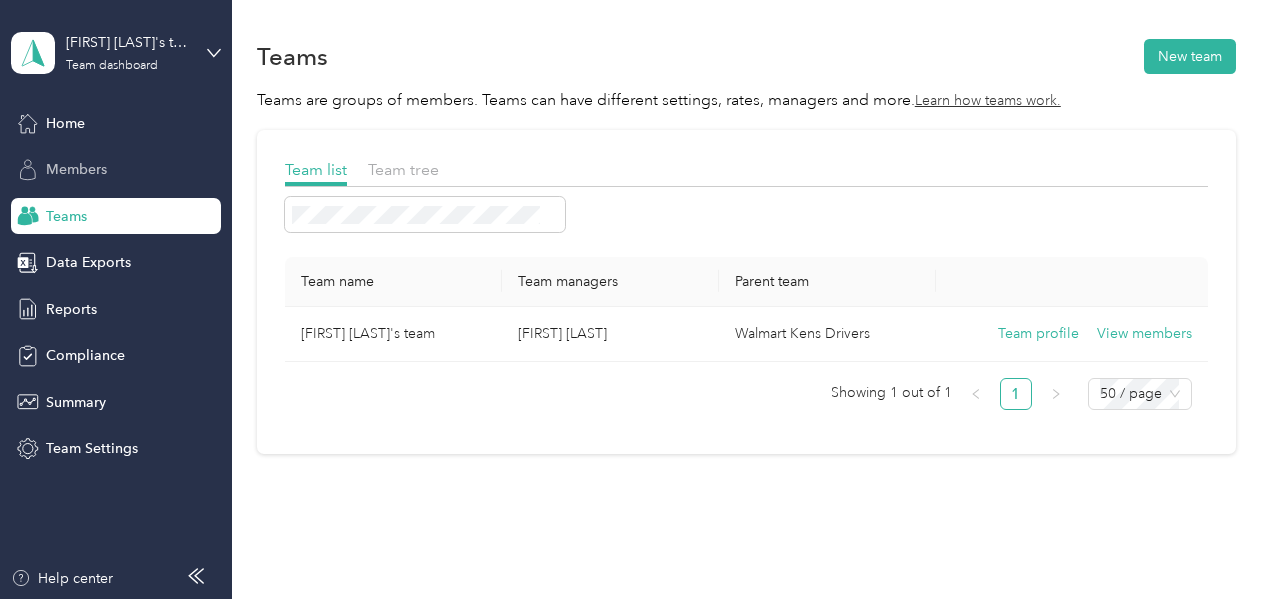 click on "Members" at bounding box center [116, 170] 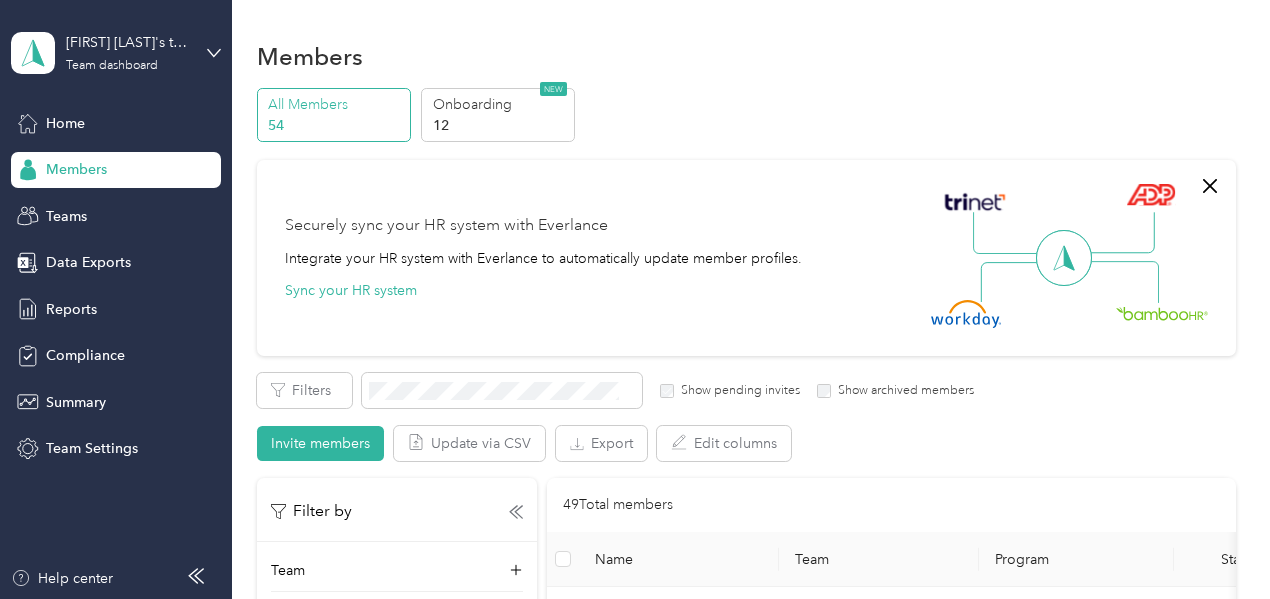 click on "54" at bounding box center [336, 125] 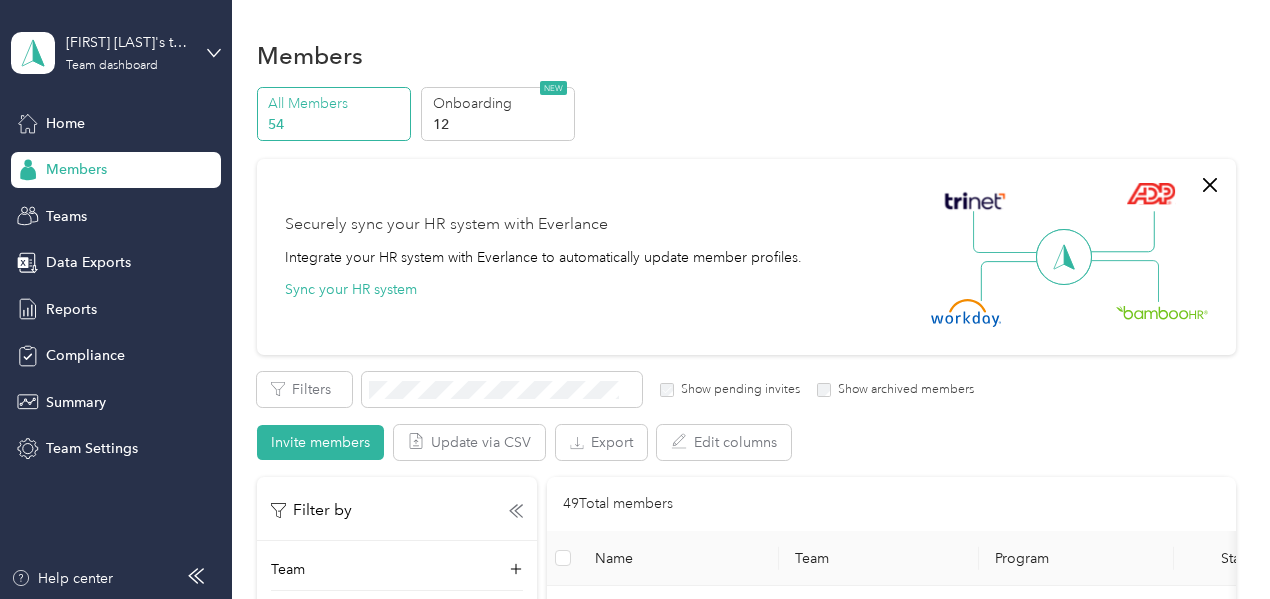 scroll, scrollTop: 0, scrollLeft: 0, axis: both 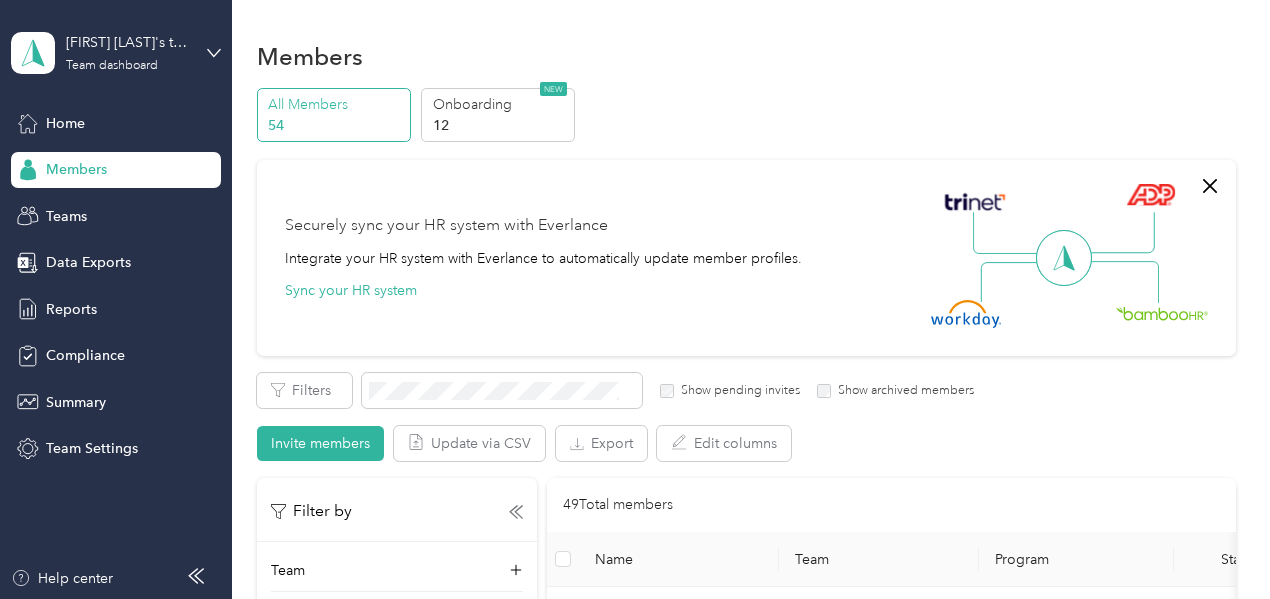 click on "54" at bounding box center (336, 125) 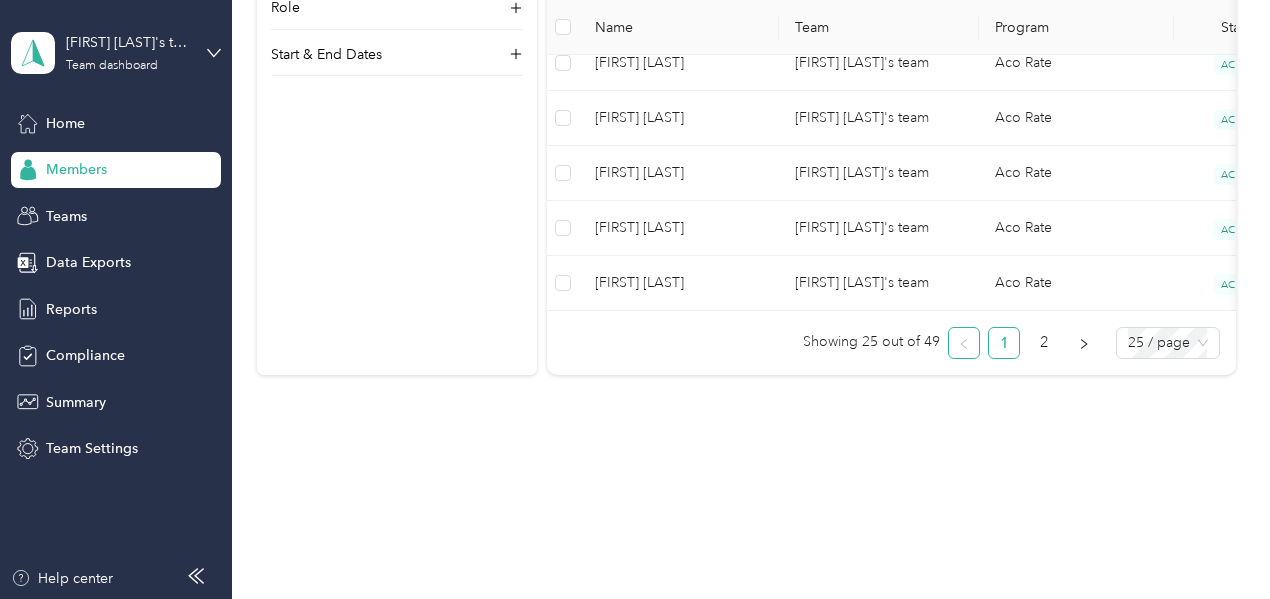 scroll, scrollTop: 1666, scrollLeft: 0, axis: vertical 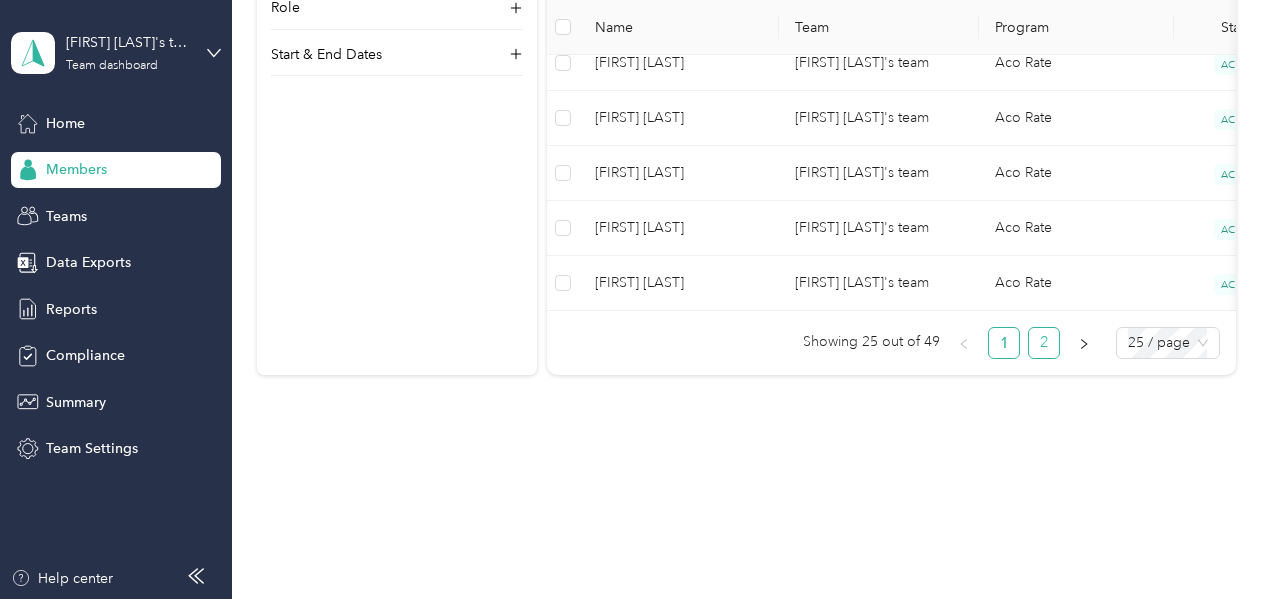 click on "2" at bounding box center (1044, 343) 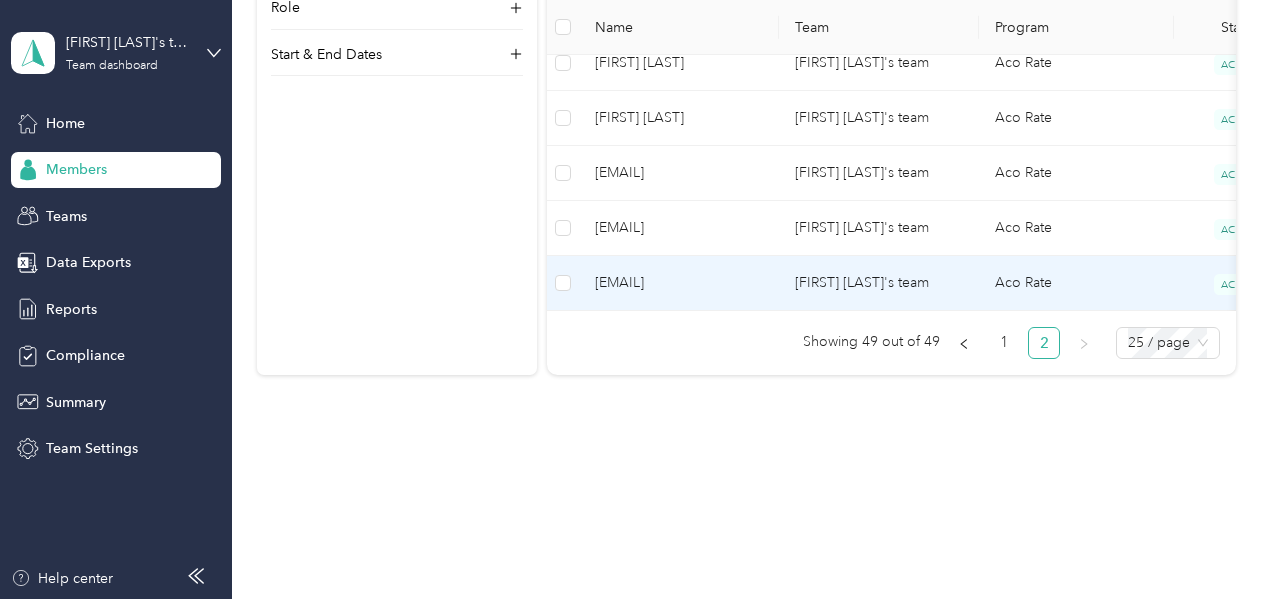 scroll, scrollTop: 1511, scrollLeft: 0, axis: vertical 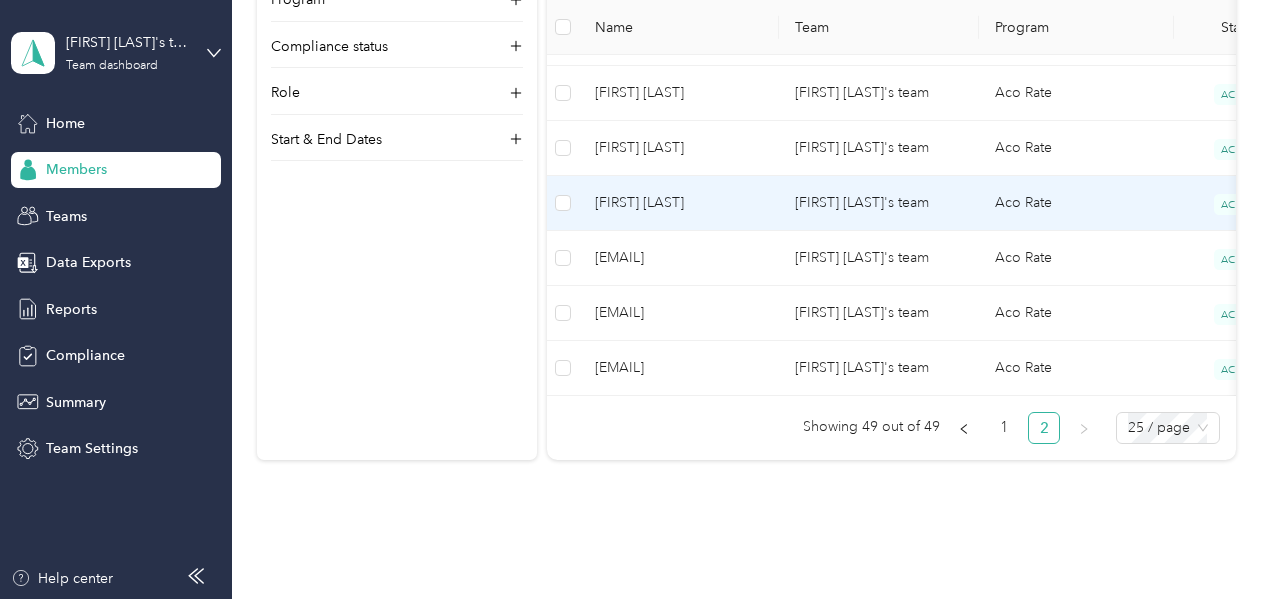 click on "[FIRST] [LAST]" at bounding box center [679, 203] 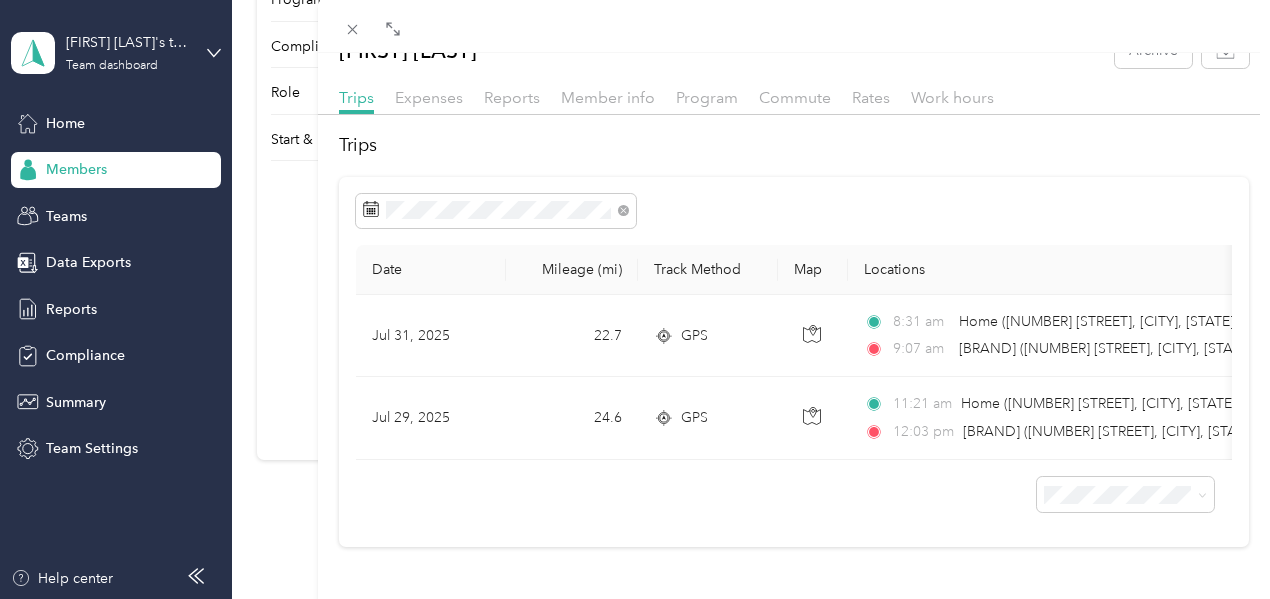 scroll, scrollTop: 79, scrollLeft: 0, axis: vertical 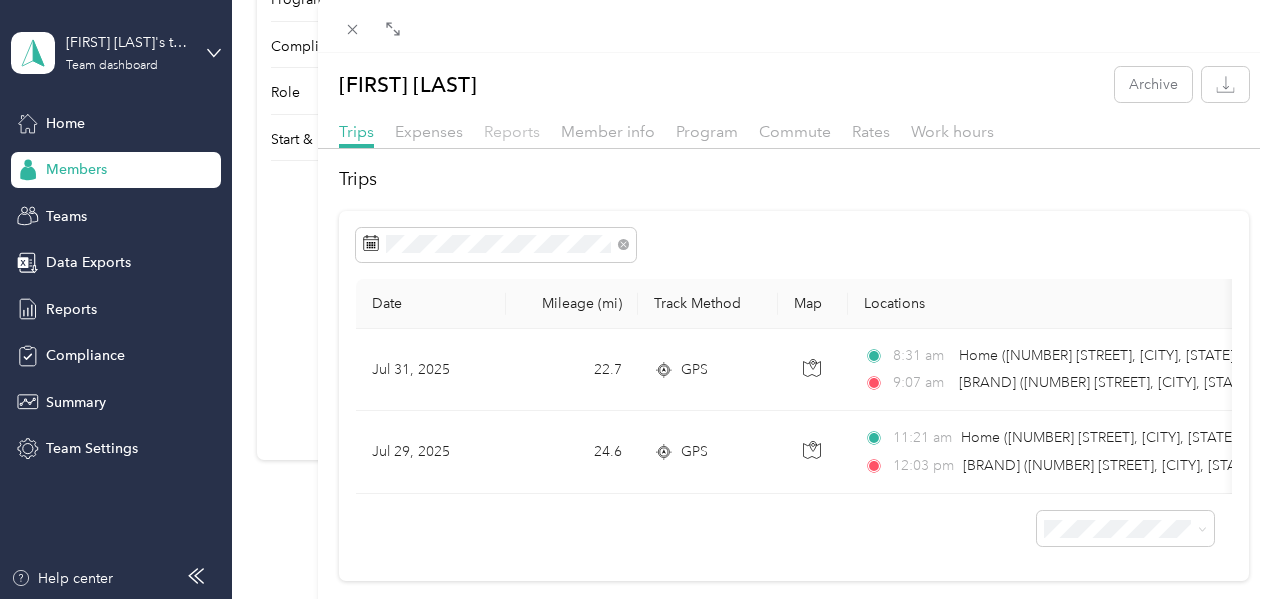 click on "Reports" at bounding box center [512, 131] 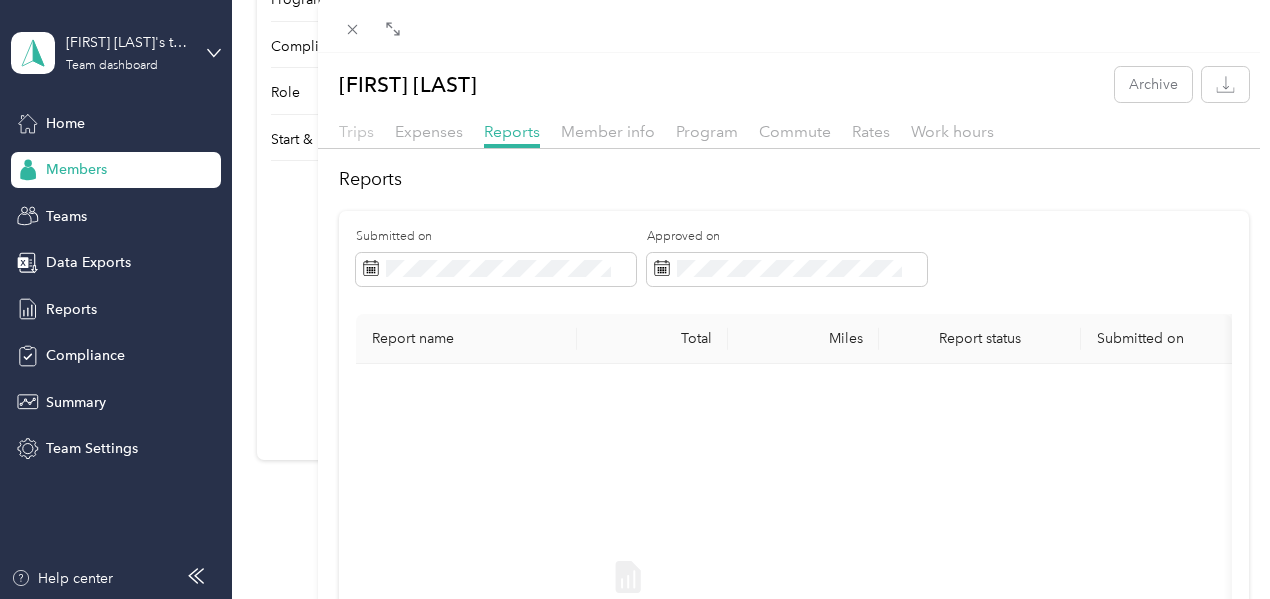 click on "Trips" at bounding box center (356, 131) 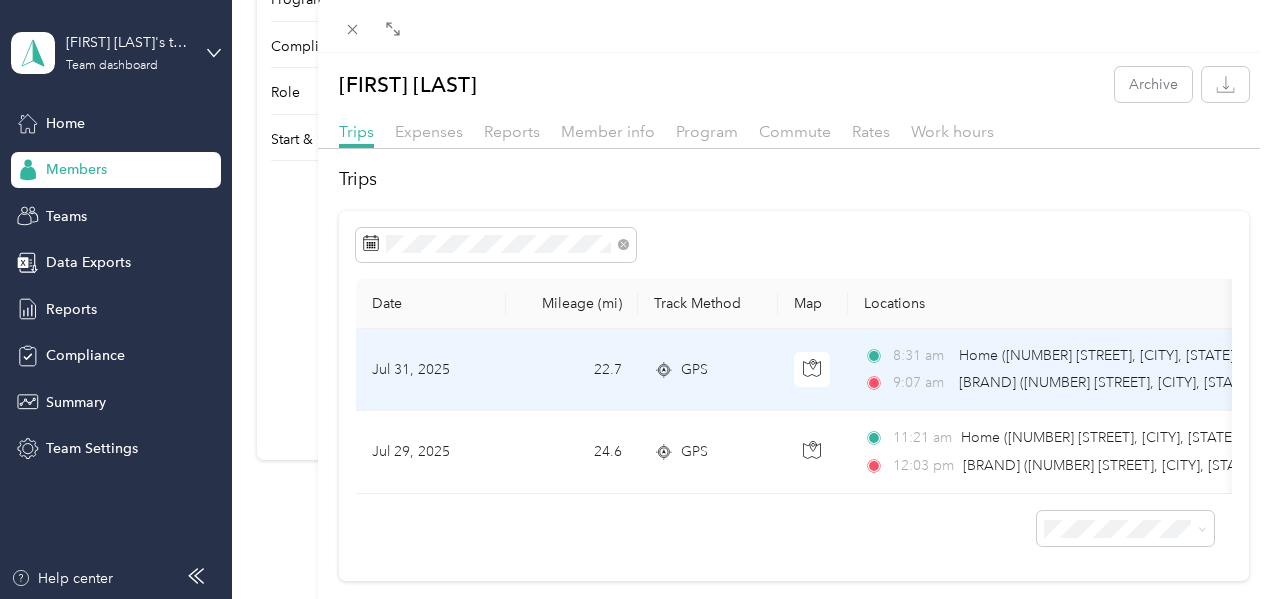 scroll, scrollTop: 79, scrollLeft: 0, axis: vertical 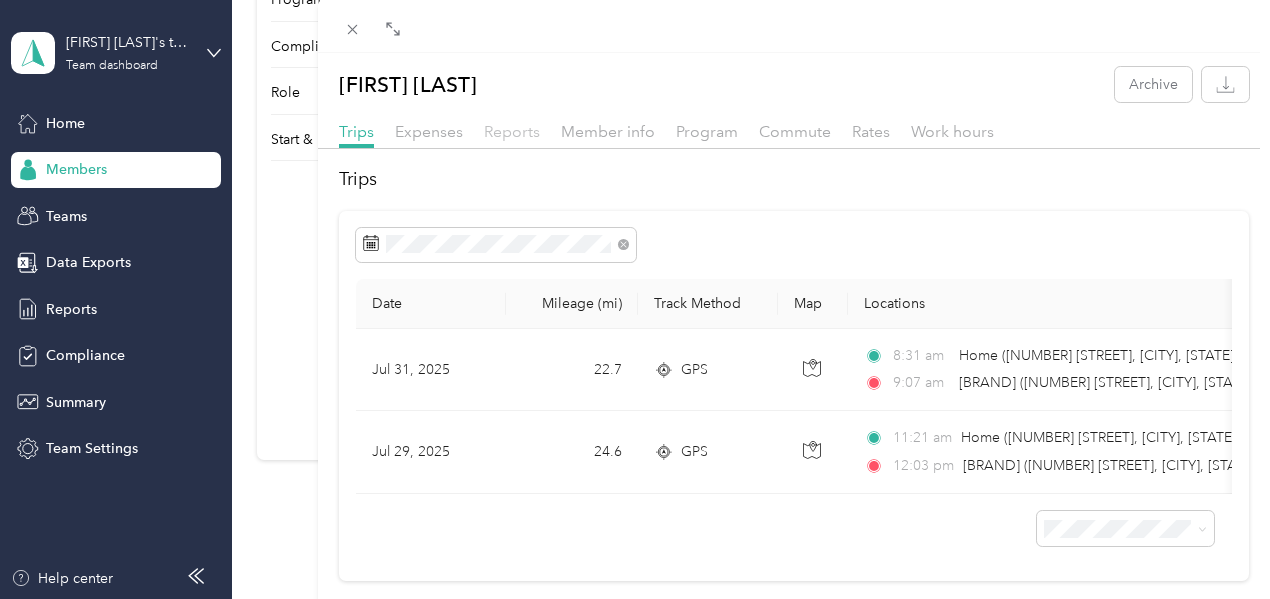 click on "Reports" at bounding box center [512, 131] 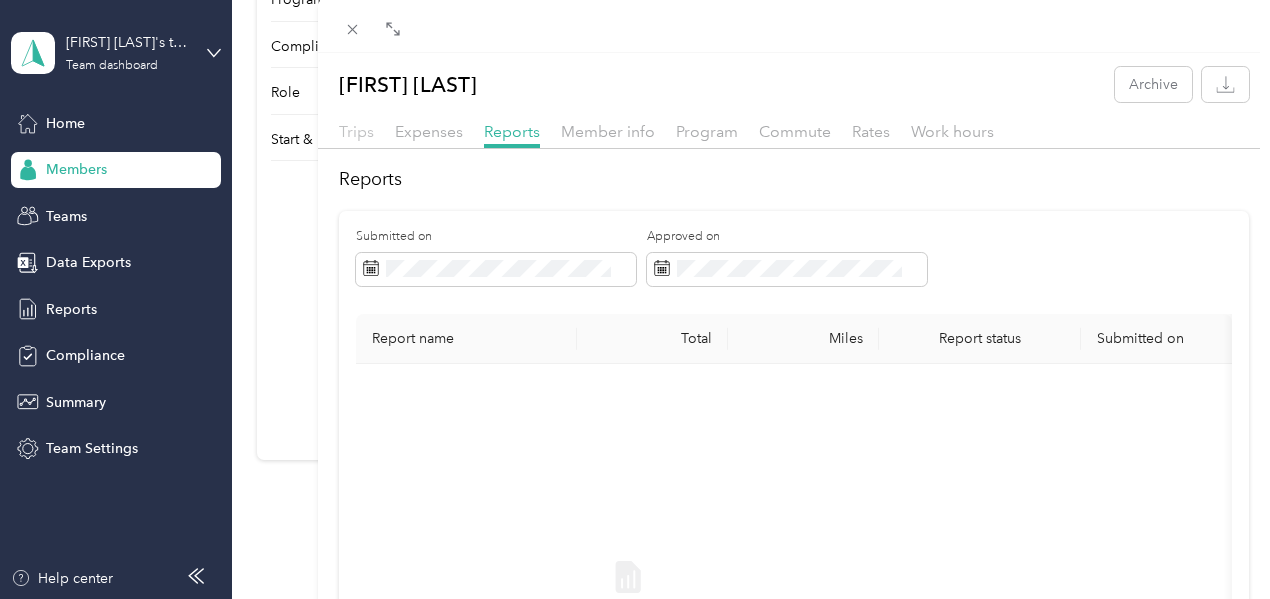click on "Trips" at bounding box center (356, 131) 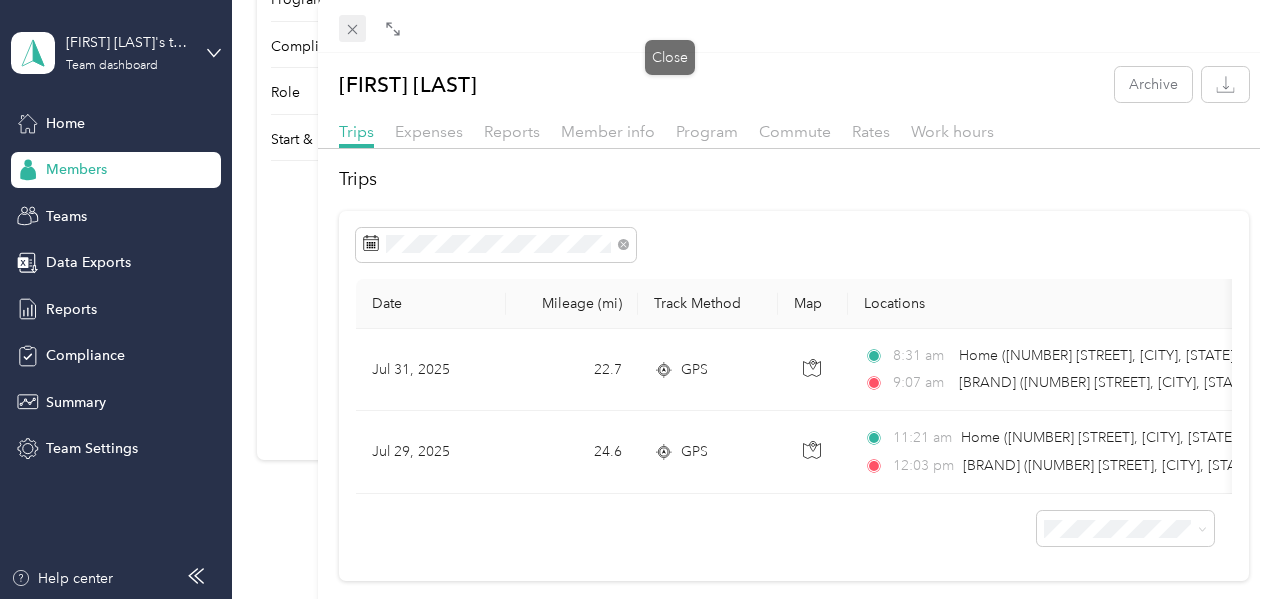 click 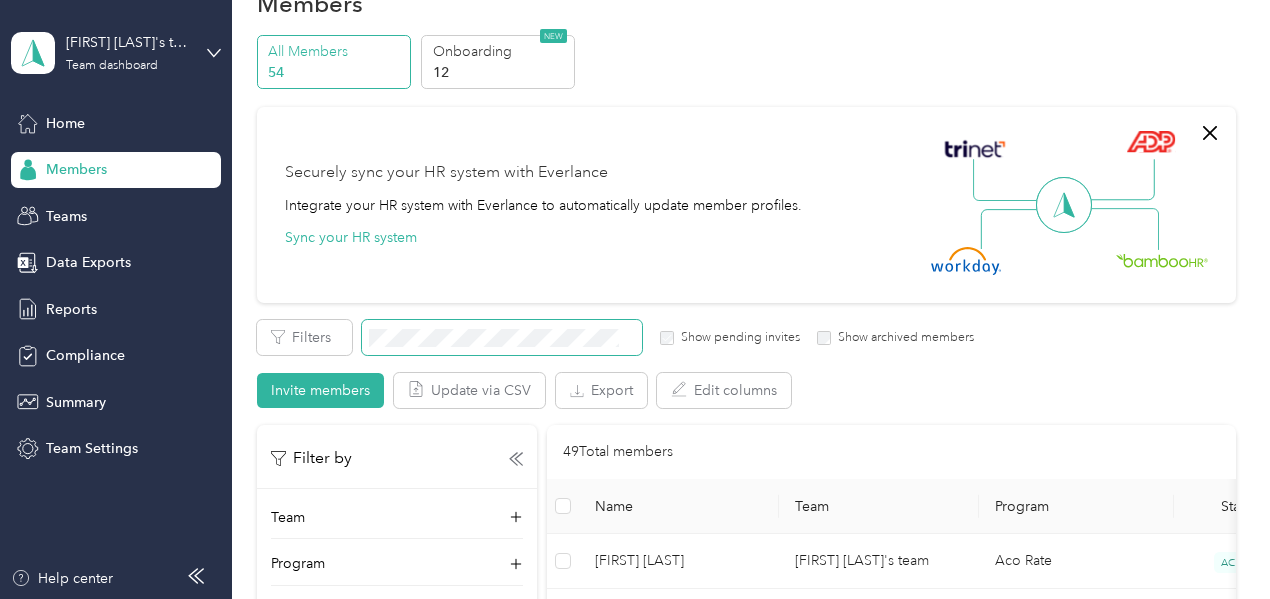 scroll, scrollTop: 0, scrollLeft: 0, axis: both 